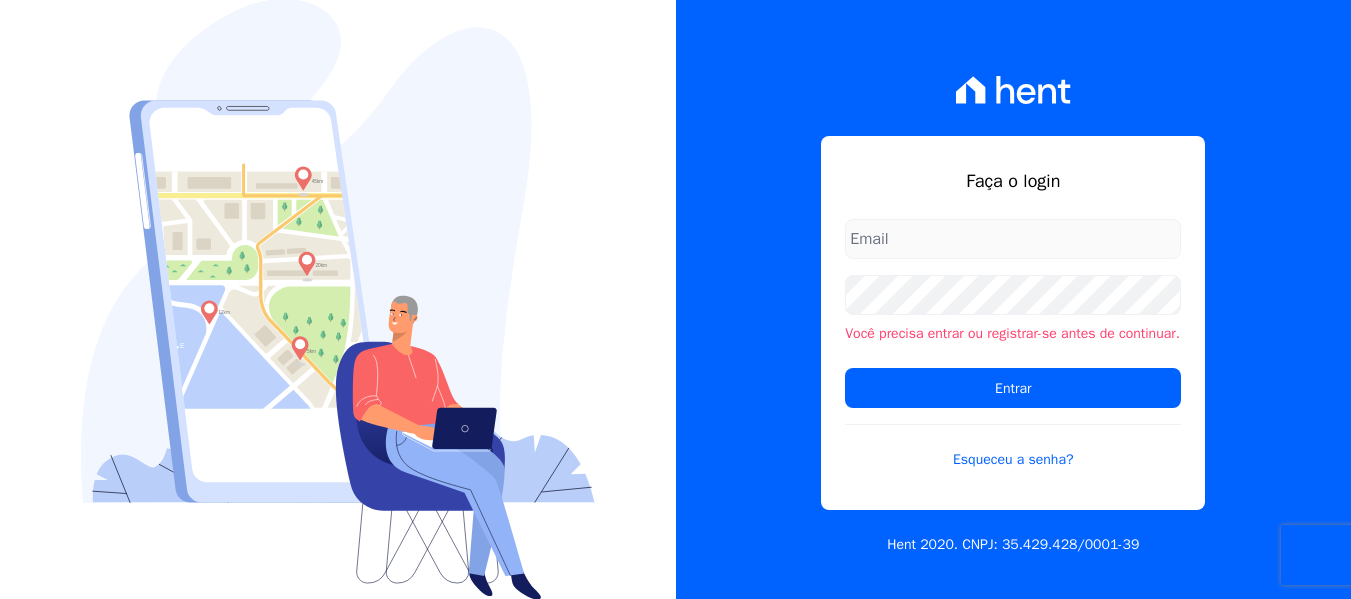 scroll, scrollTop: 0, scrollLeft: 0, axis: both 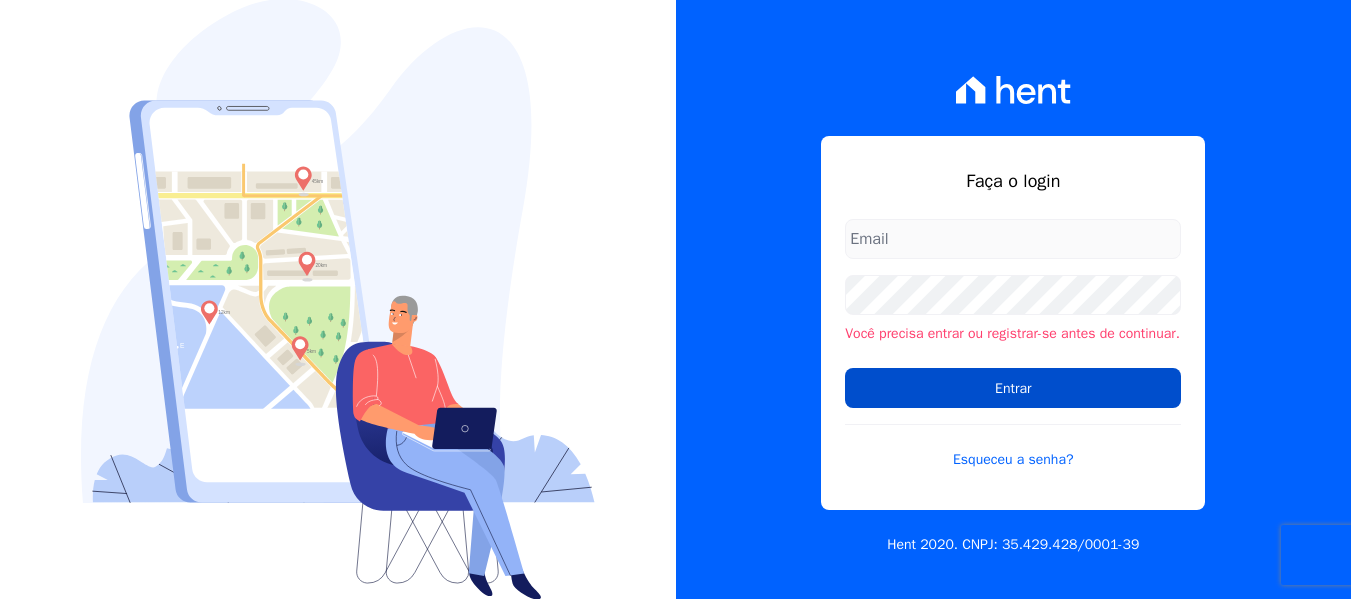 type on "[EMAIL_ADDRESS][DOMAIN_NAME]" 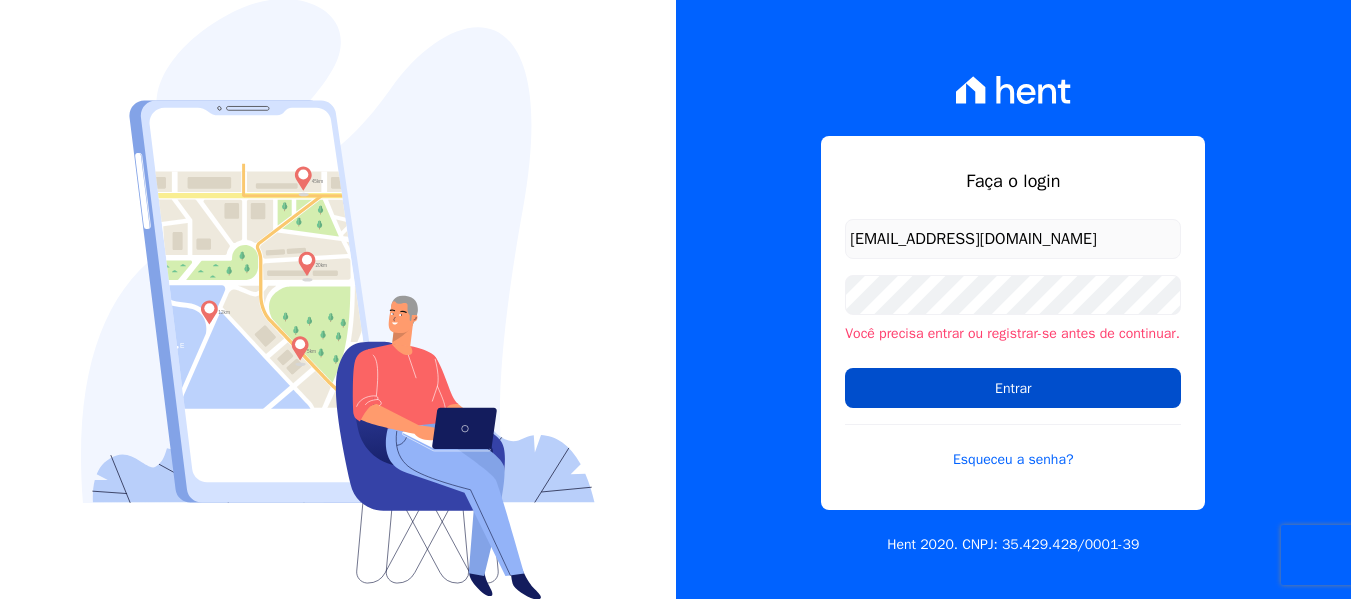 click on "Entrar" at bounding box center [1013, 388] 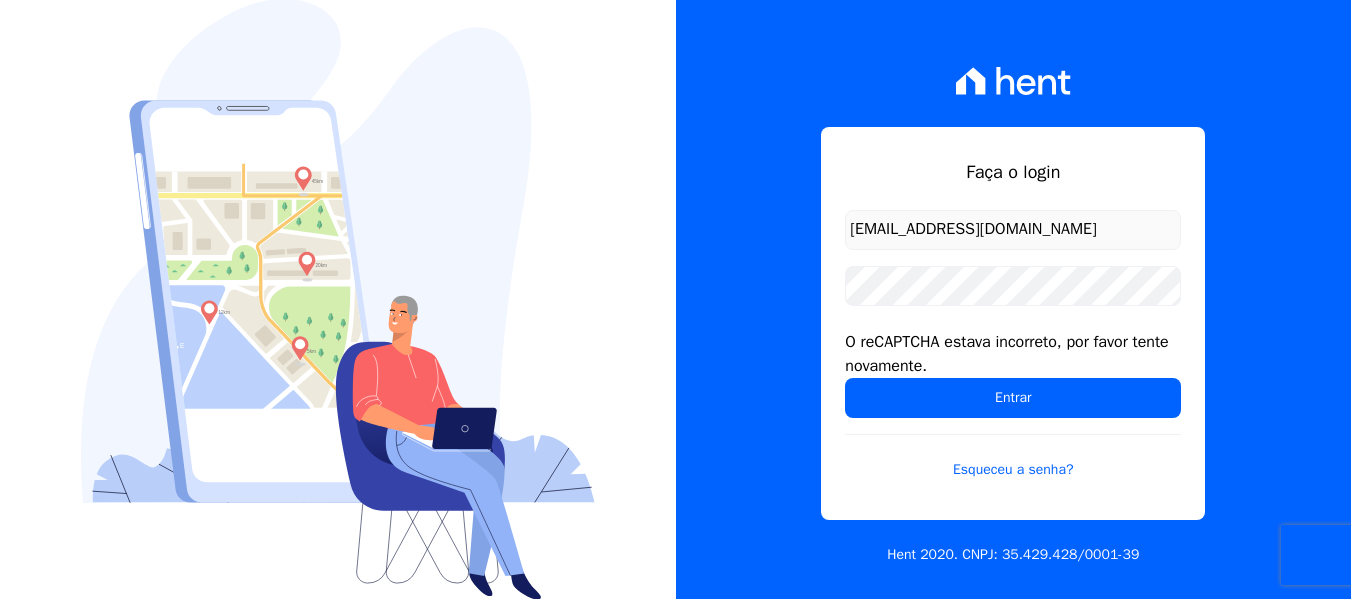 scroll, scrollTop: 0, scrollLeft: 0, axis: both 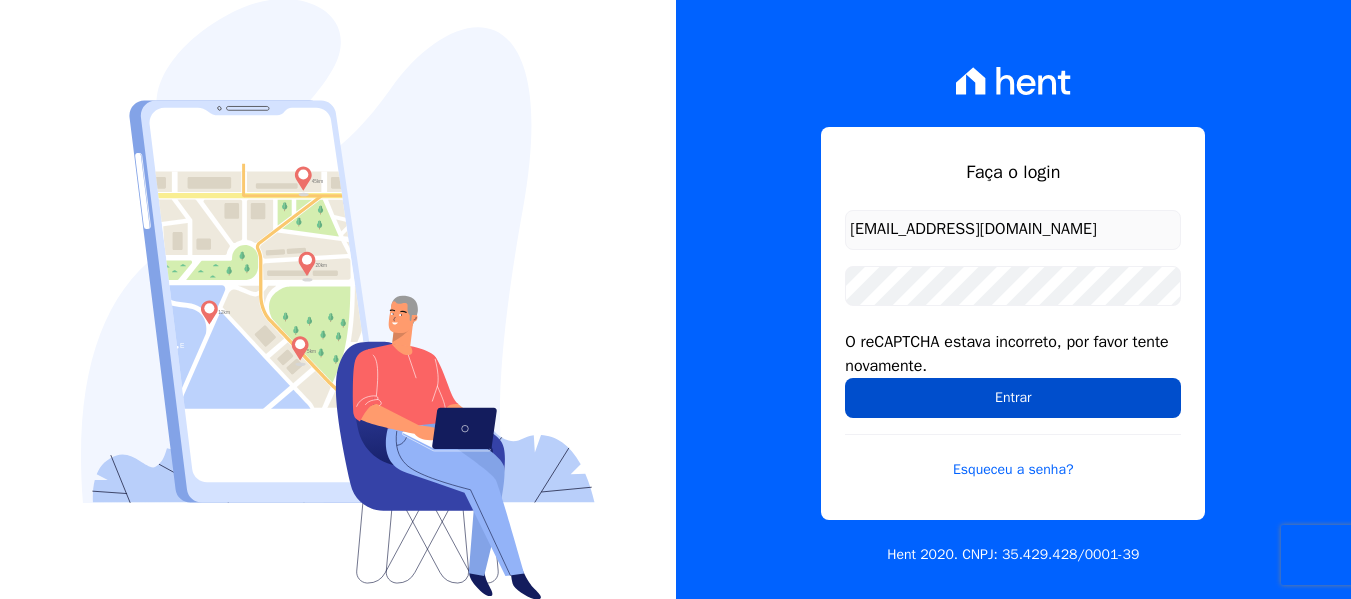 click on "Entrar" at bounding box center [1013, 398] 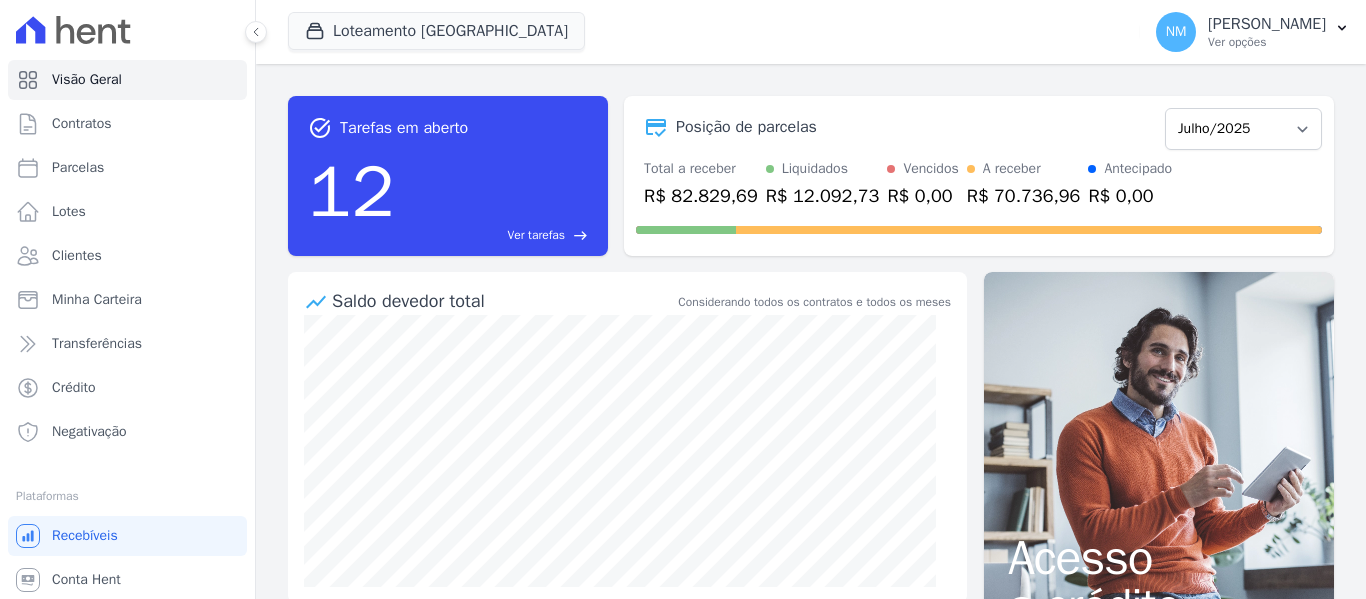 scroll, scrollTop: 0, scrollLeft: 0, axis: both 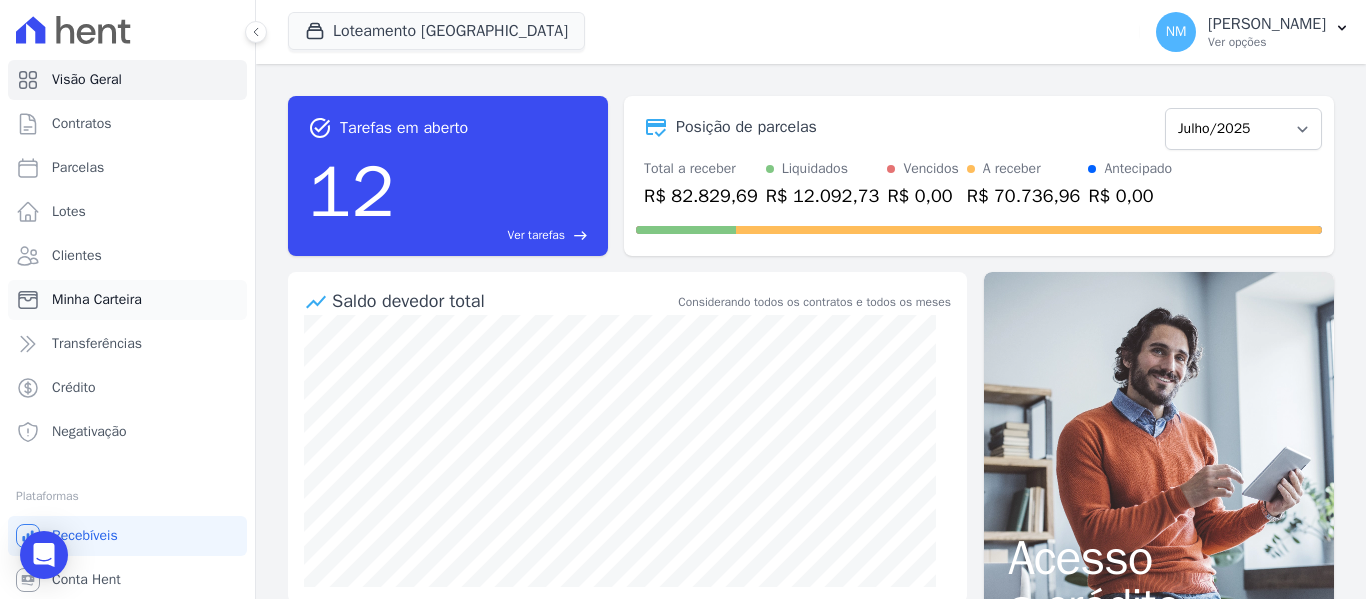click on "Minha Carteira" at bounding box center (97, 300) 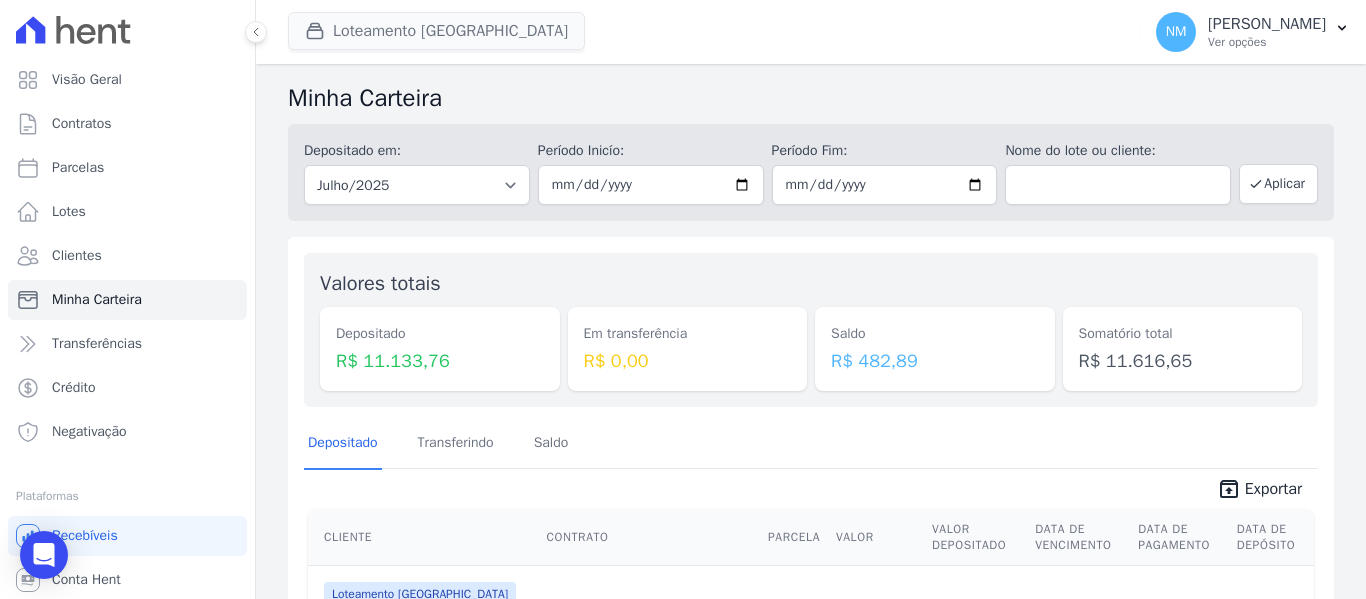 click 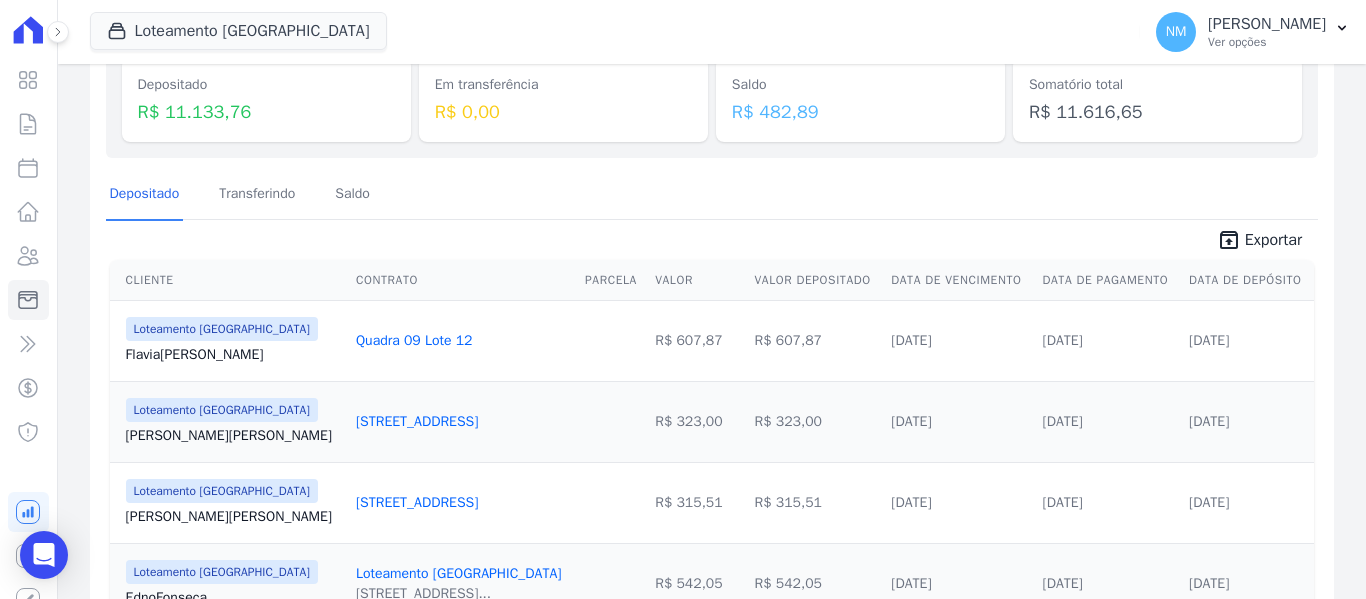 scroll, scrollTop: 200, scrollLeft: 0, axis: vertical 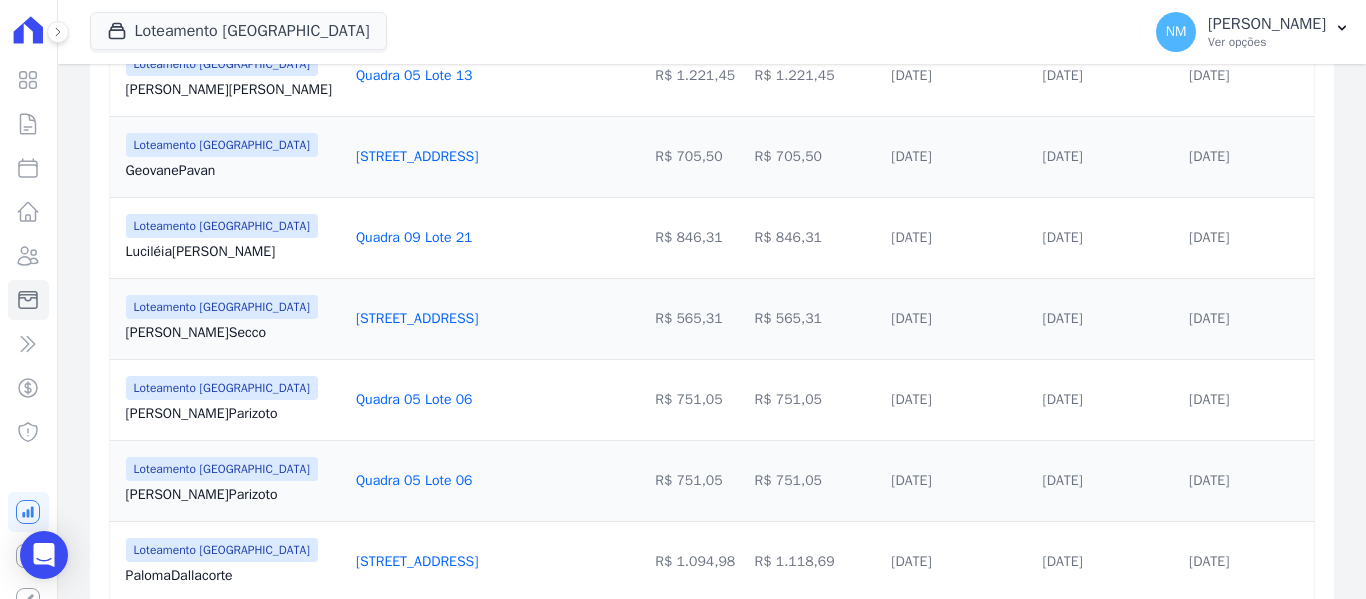 drag, startPoint x: 113, startPoint y: 424, endPoint x: 466, endPoint y: 415, distance: 353.11472 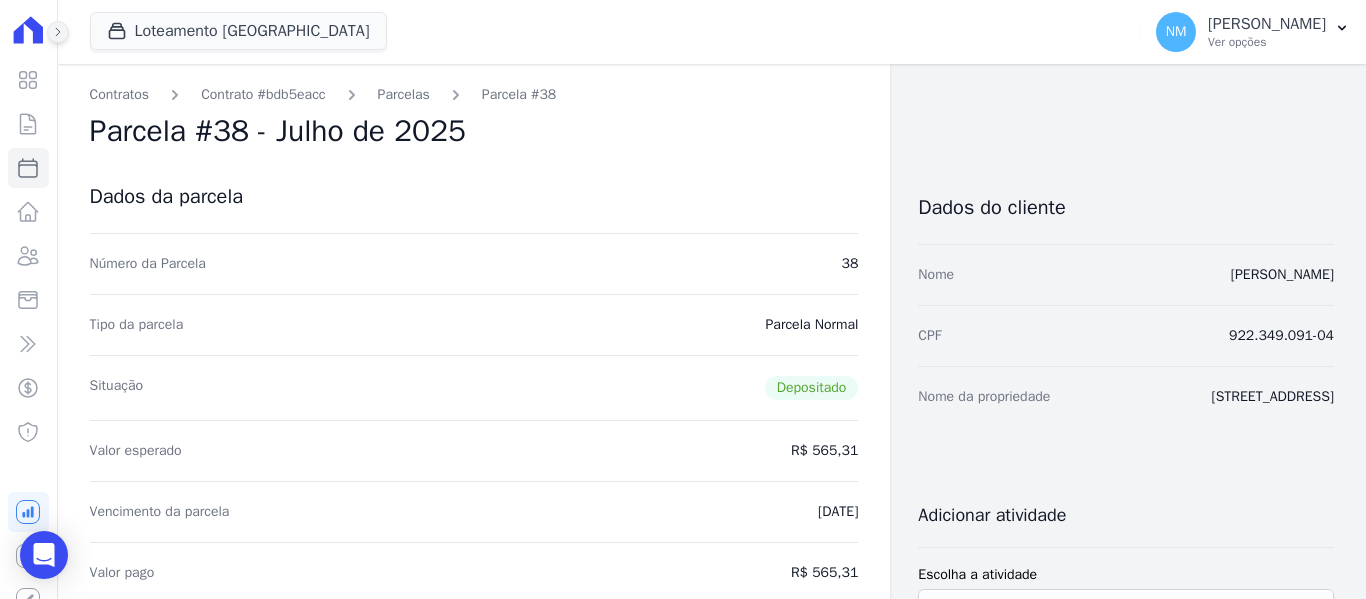 click at bounding box center [58, 32] 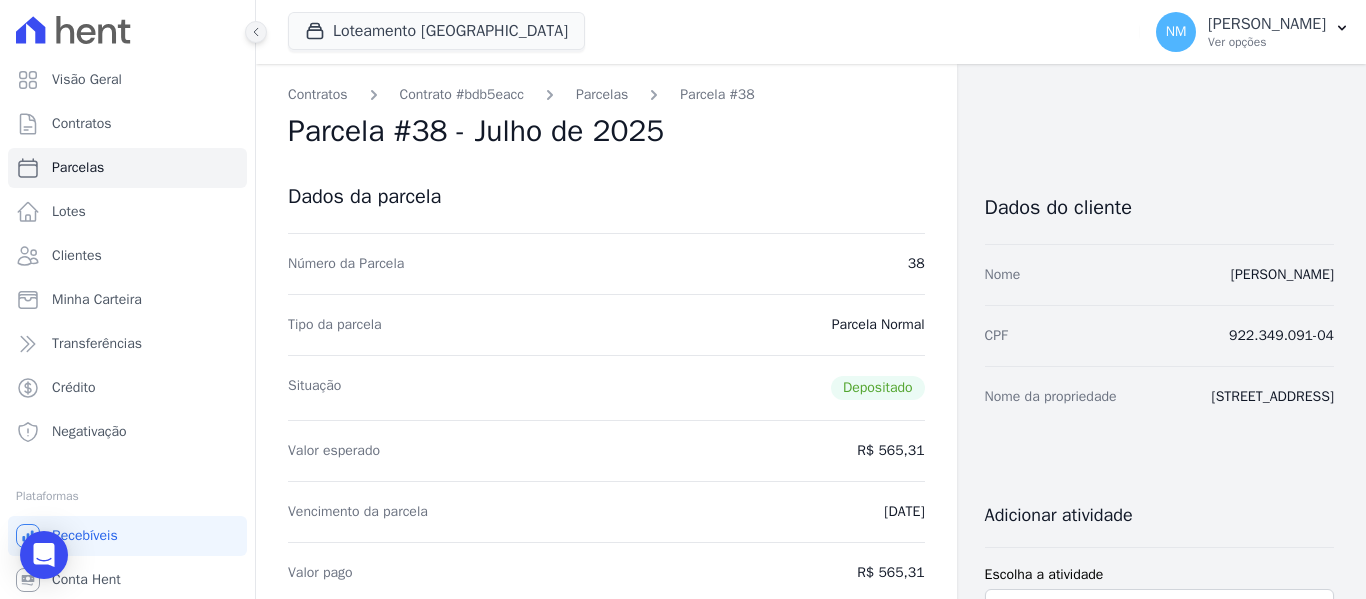 click 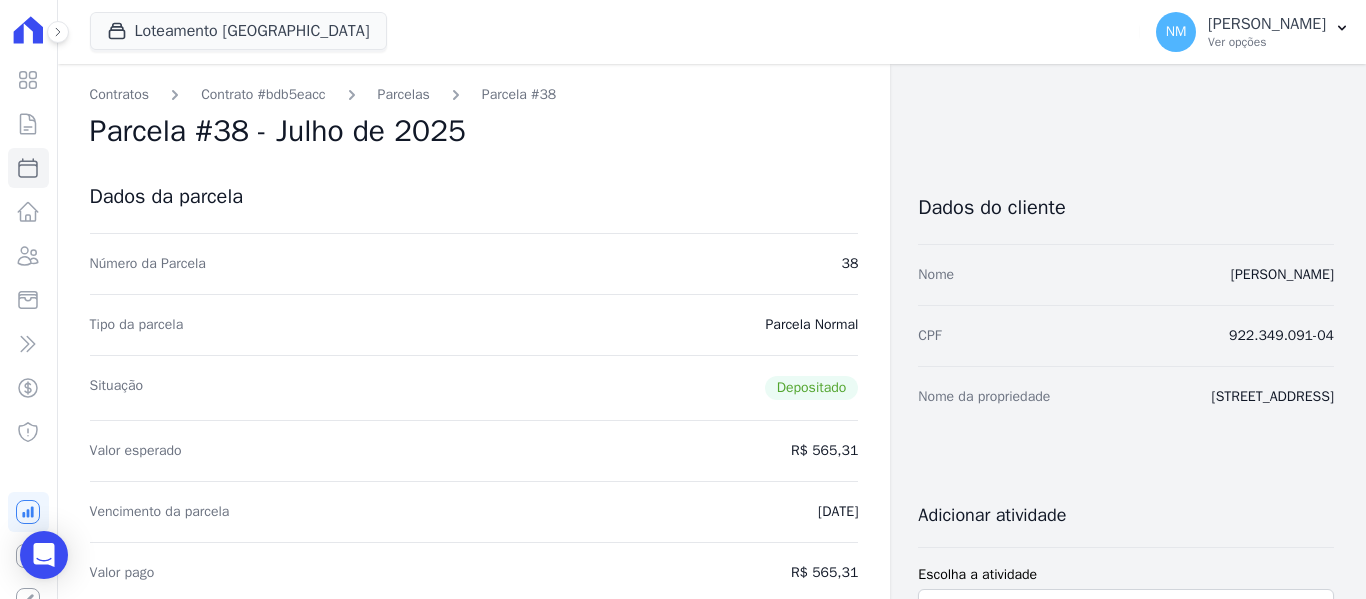 click 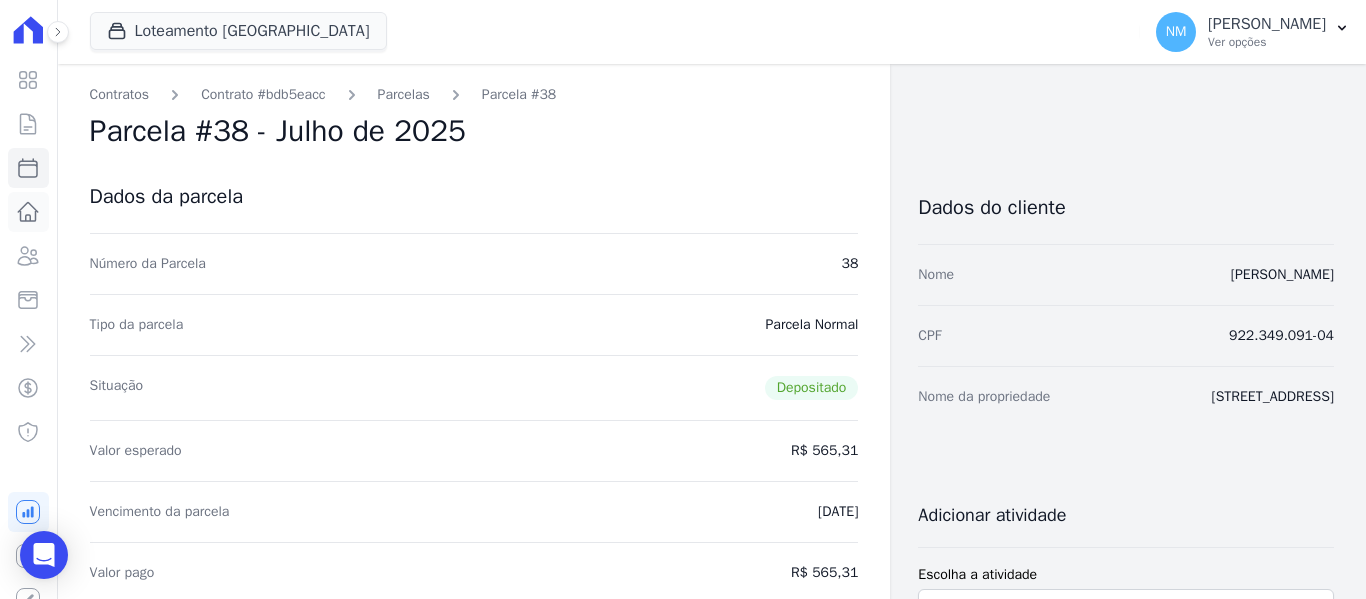 click 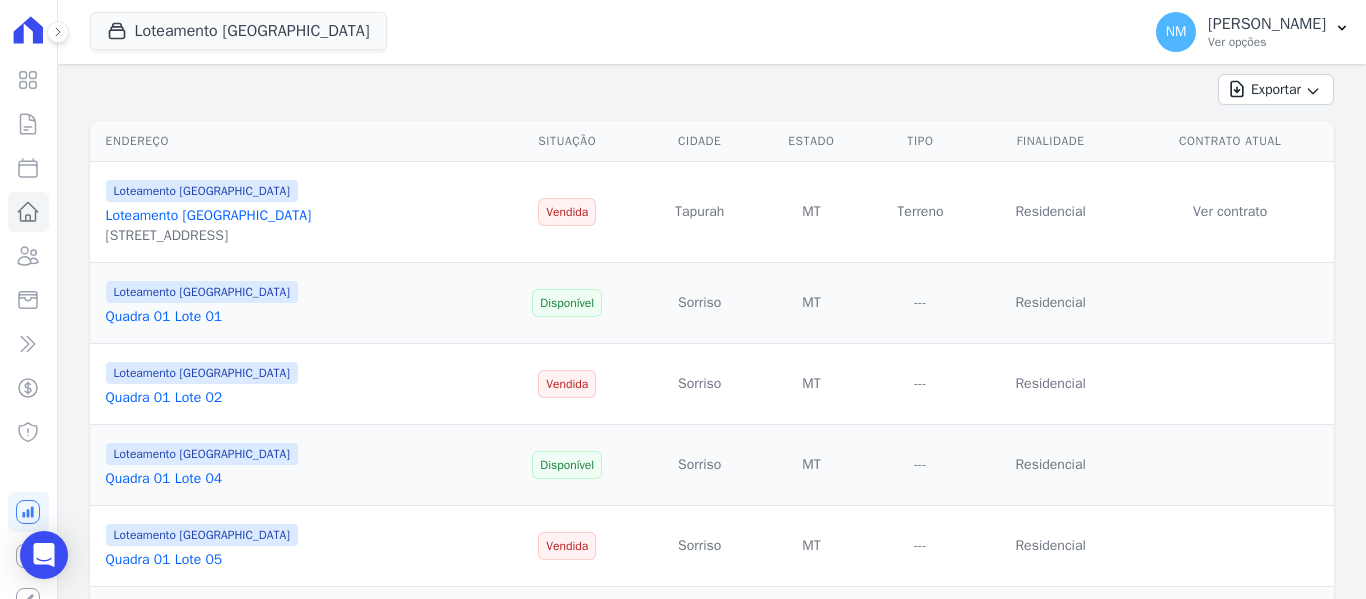 scroll, scrollTop: 100, scrollLeft: 0, axis: vertical 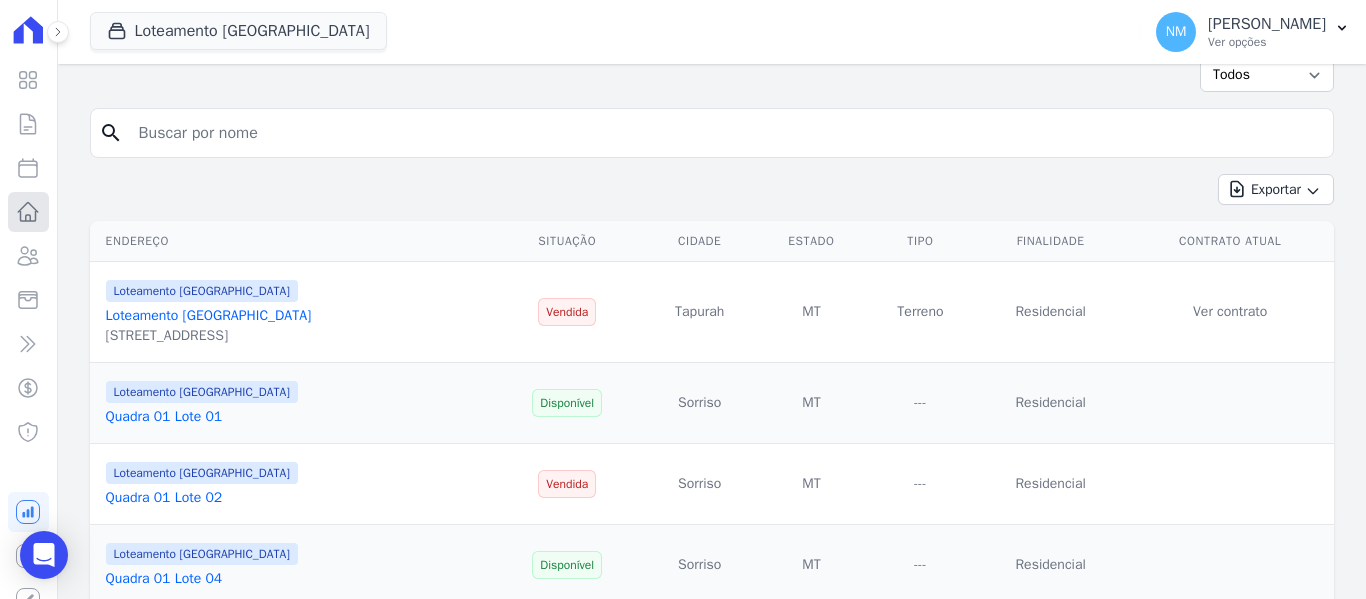 click 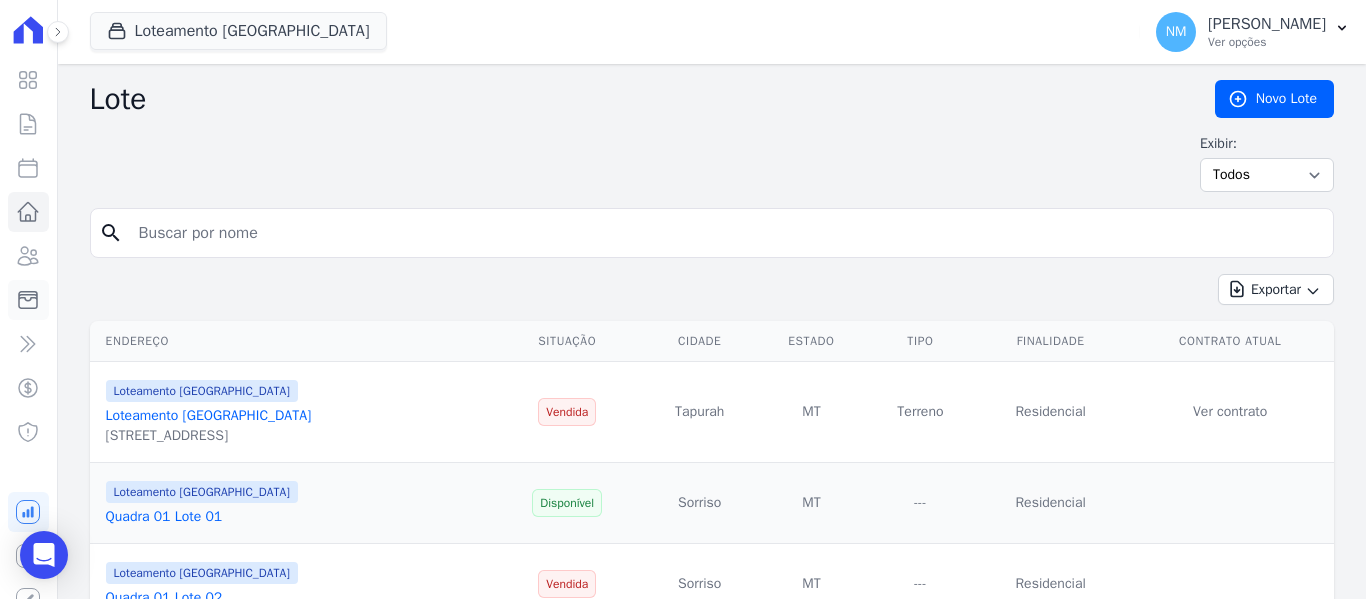 click 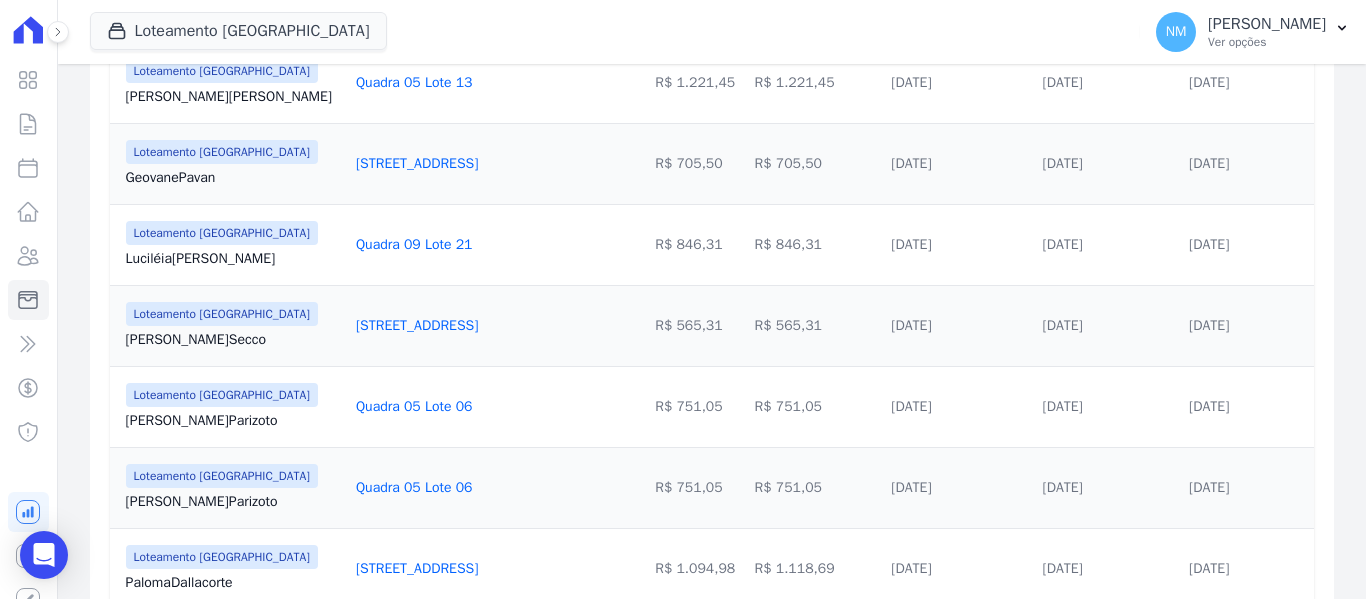 scroll, scrollTop: 1028, scrollLeft: 0, axis: vertical 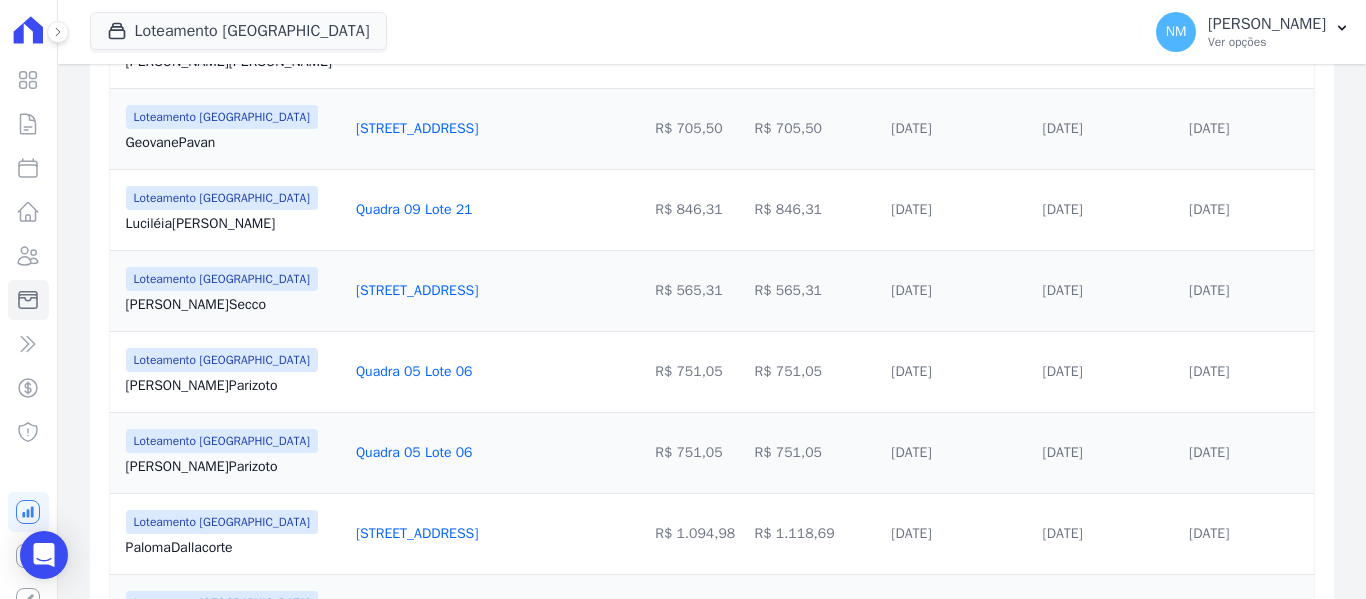 drag, startPoint x: 105, startPoint y: 397, endPoint x: 500, endPoint y: 397, distance: 395 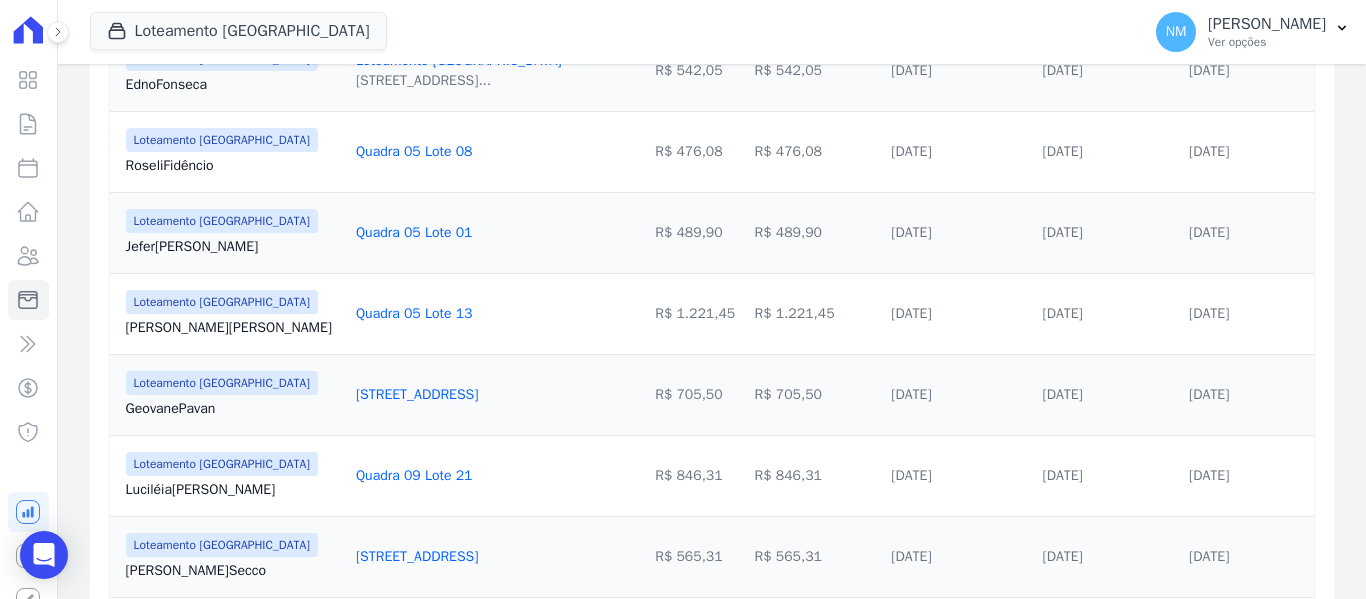 scroll, scrollTop: 728, scrollLeft: 0, axis: vertical 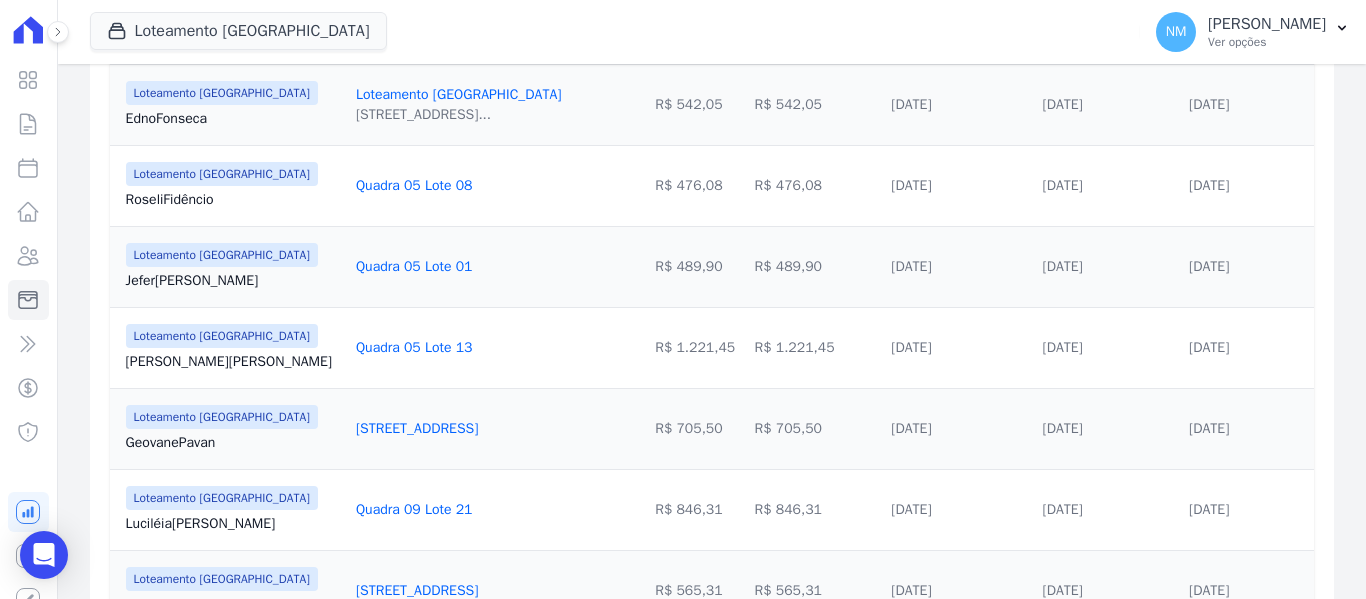 drag, startPoint x: 443, startPoint y: 188, endPoint x: 118, endPoint y: 208, distance: 325.6148 